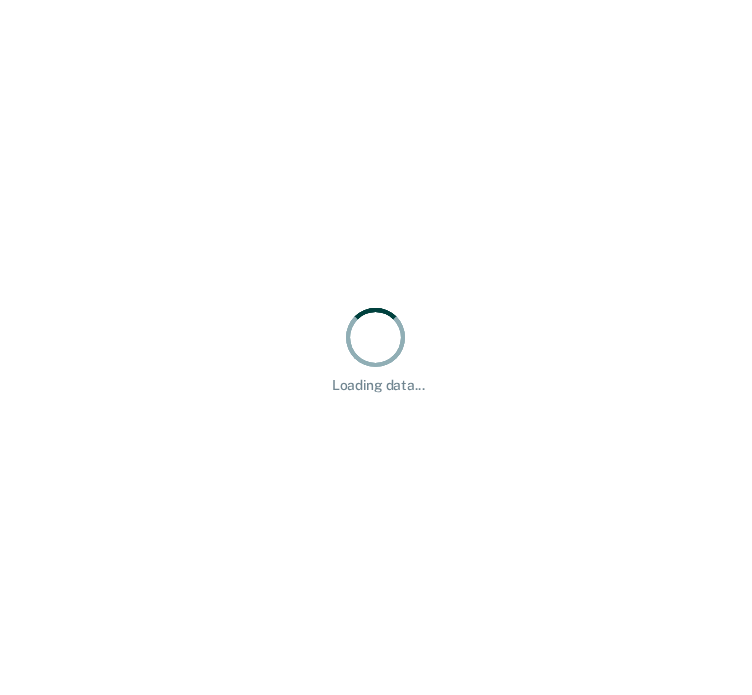 scroll, scrollTop: 0, scrollLeft: 0, axis: both 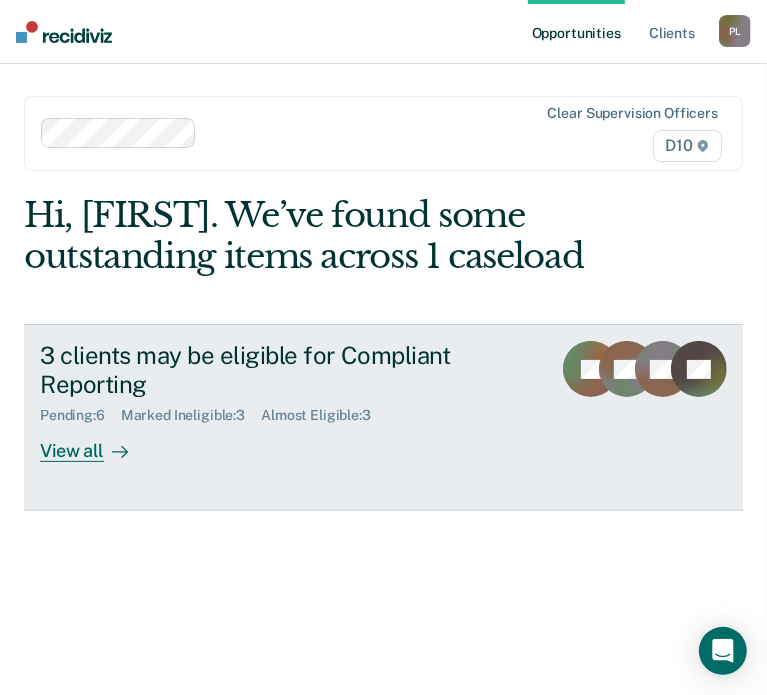 click at bounding box center (116, 451) 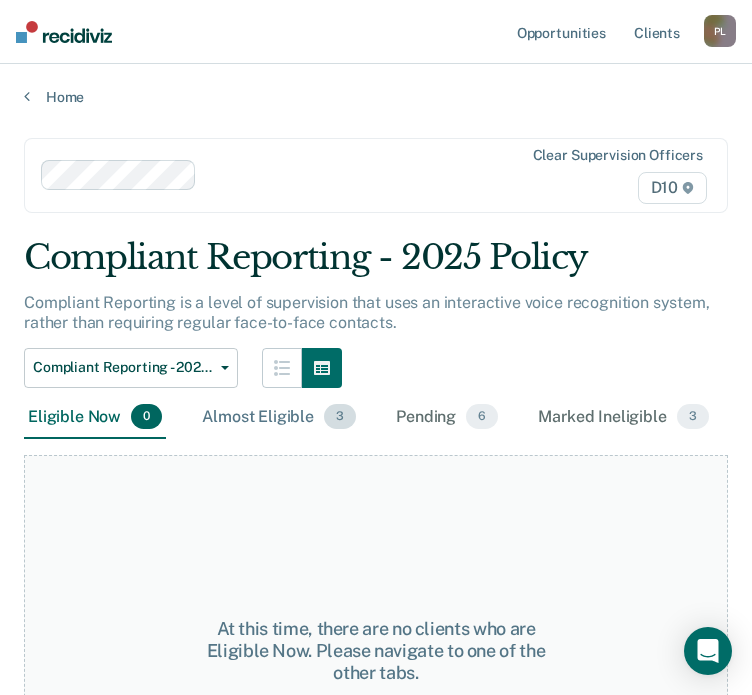 click on "Almost Eligible 3" at bounding box center [279, 418] 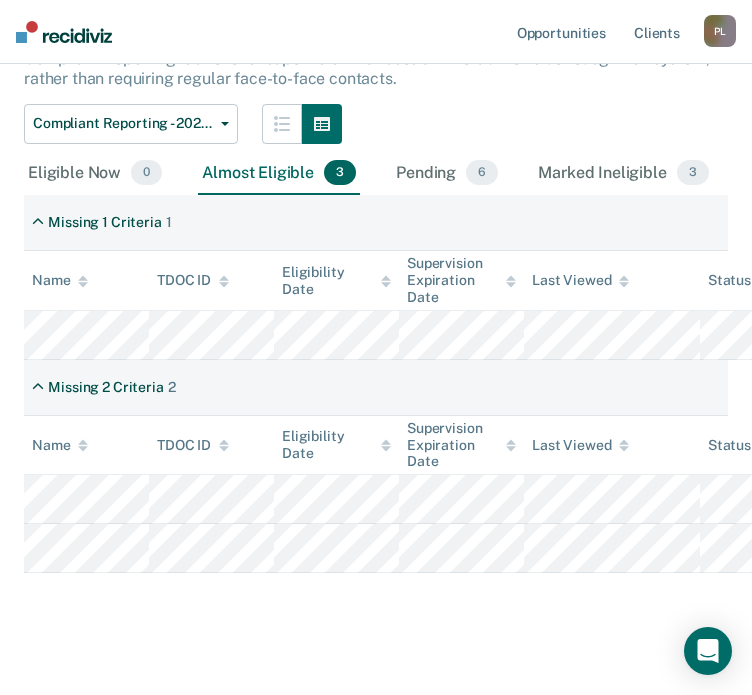scroll, scrollTop: 264, scrollLeft: 0, axis: vertical 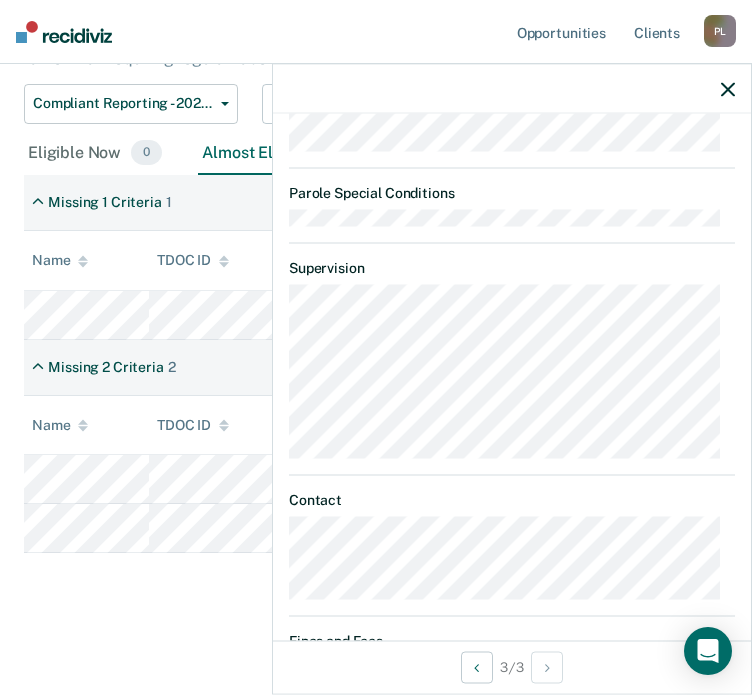 click 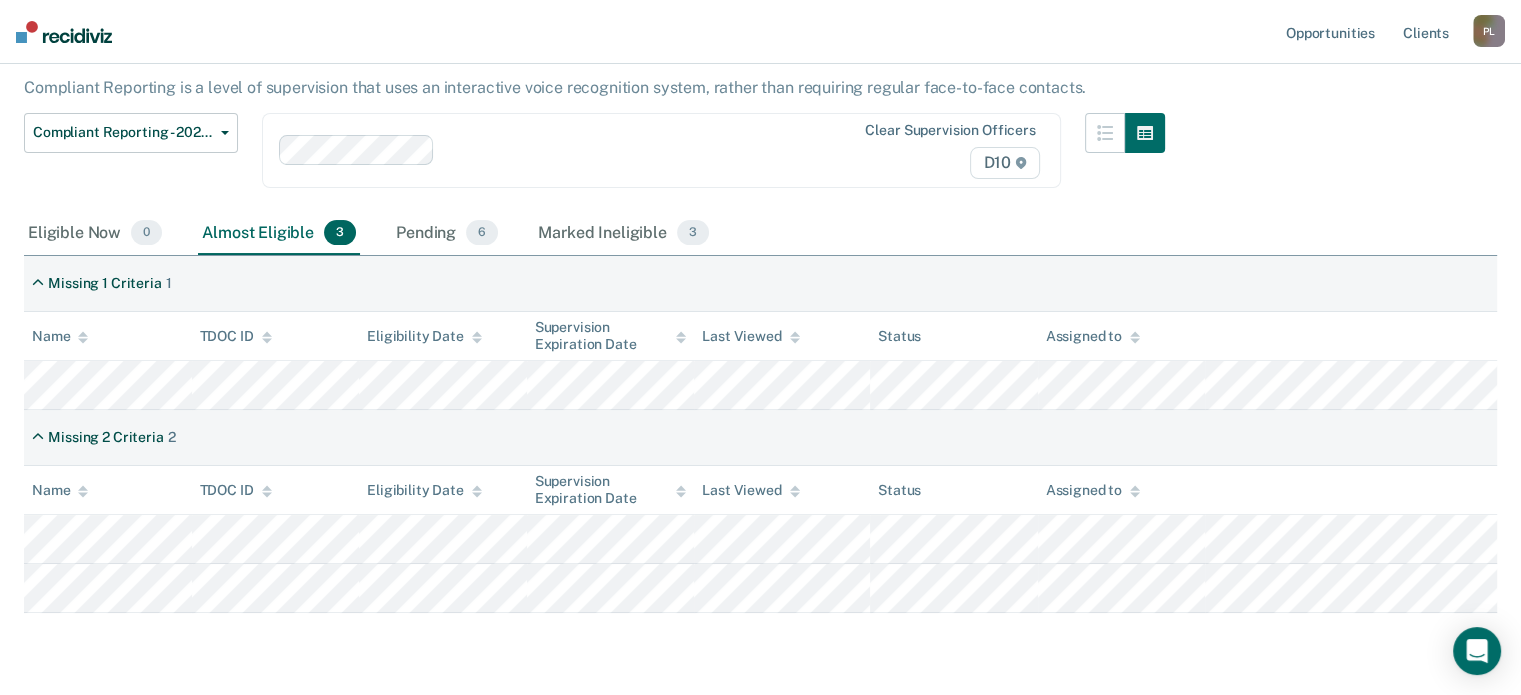scroll, scrollTop: 176, scrollLeft: 0, axis: vertical 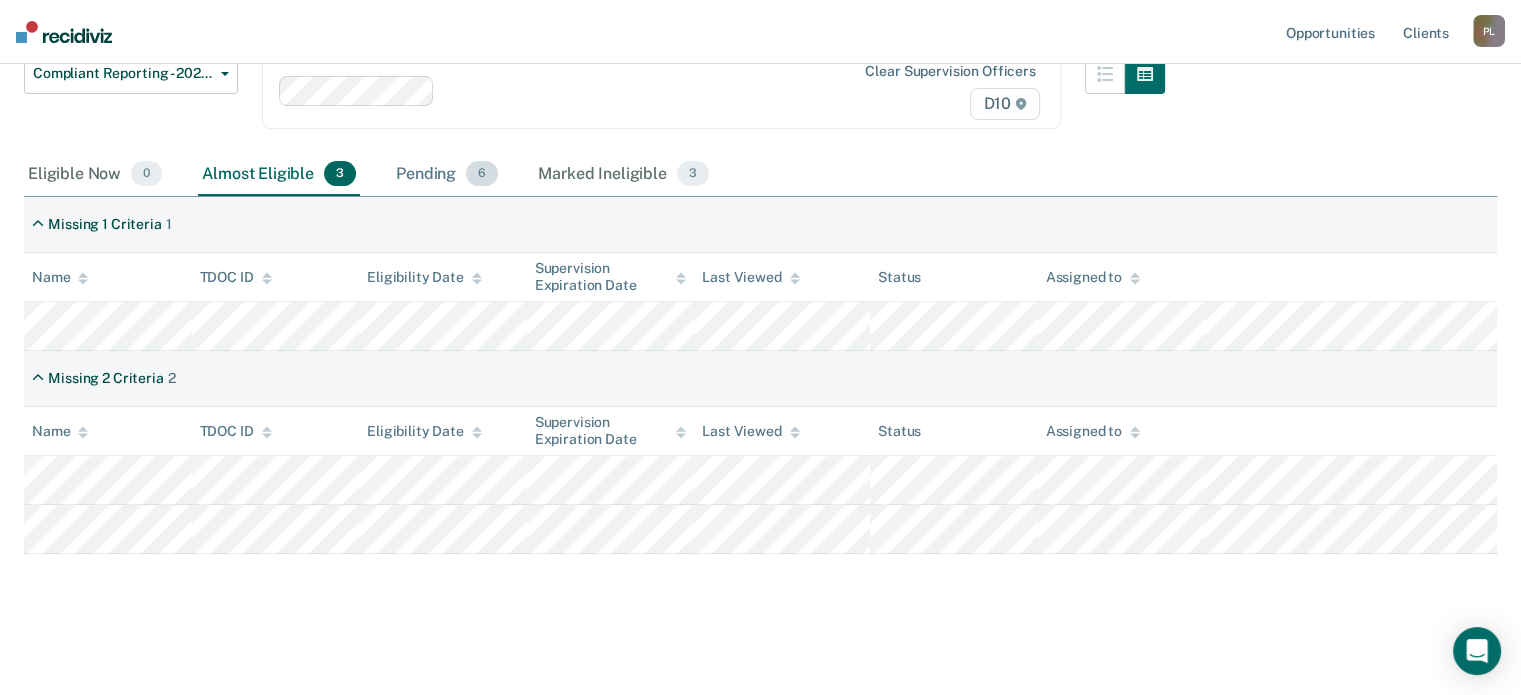 click on "Pending 6" at bounding box center (447, 175) 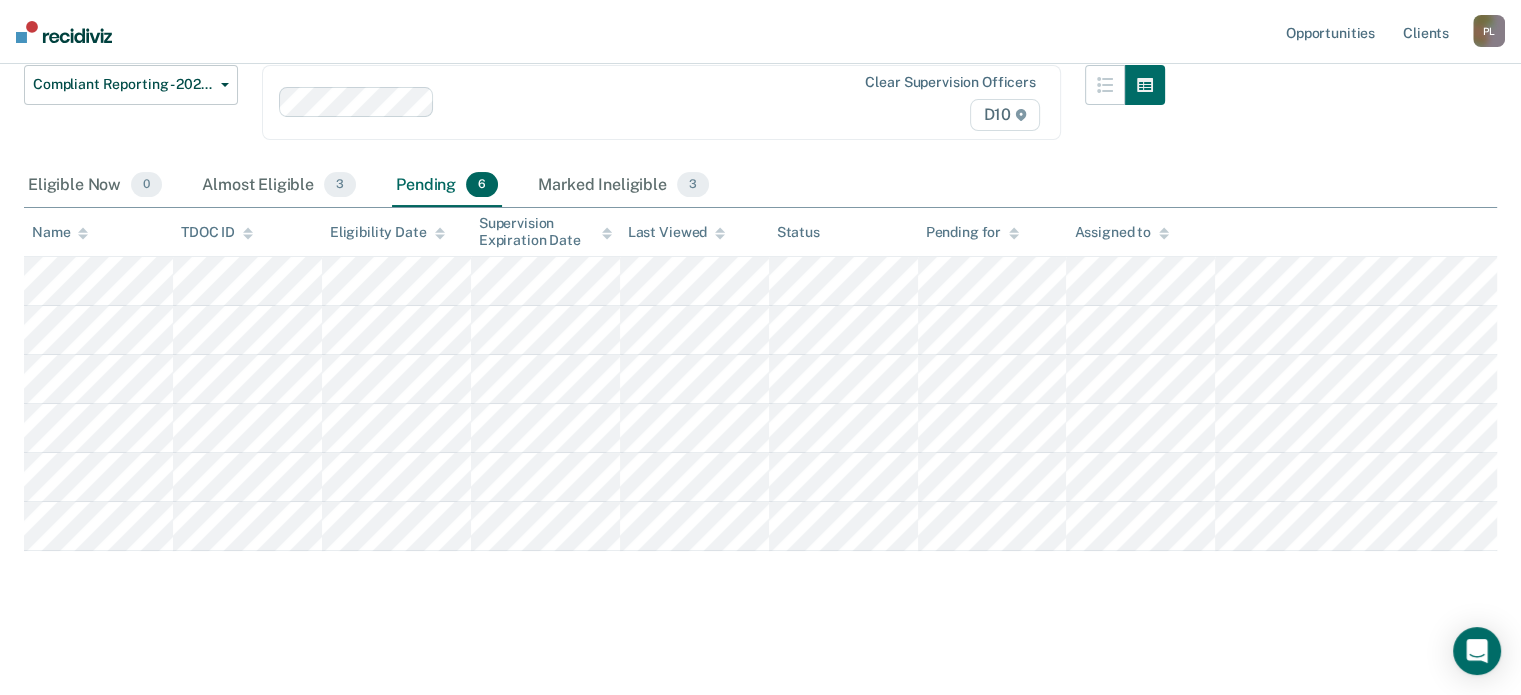 scroll, scrollTop: 163, scrollLeft: 0, axis: vertical 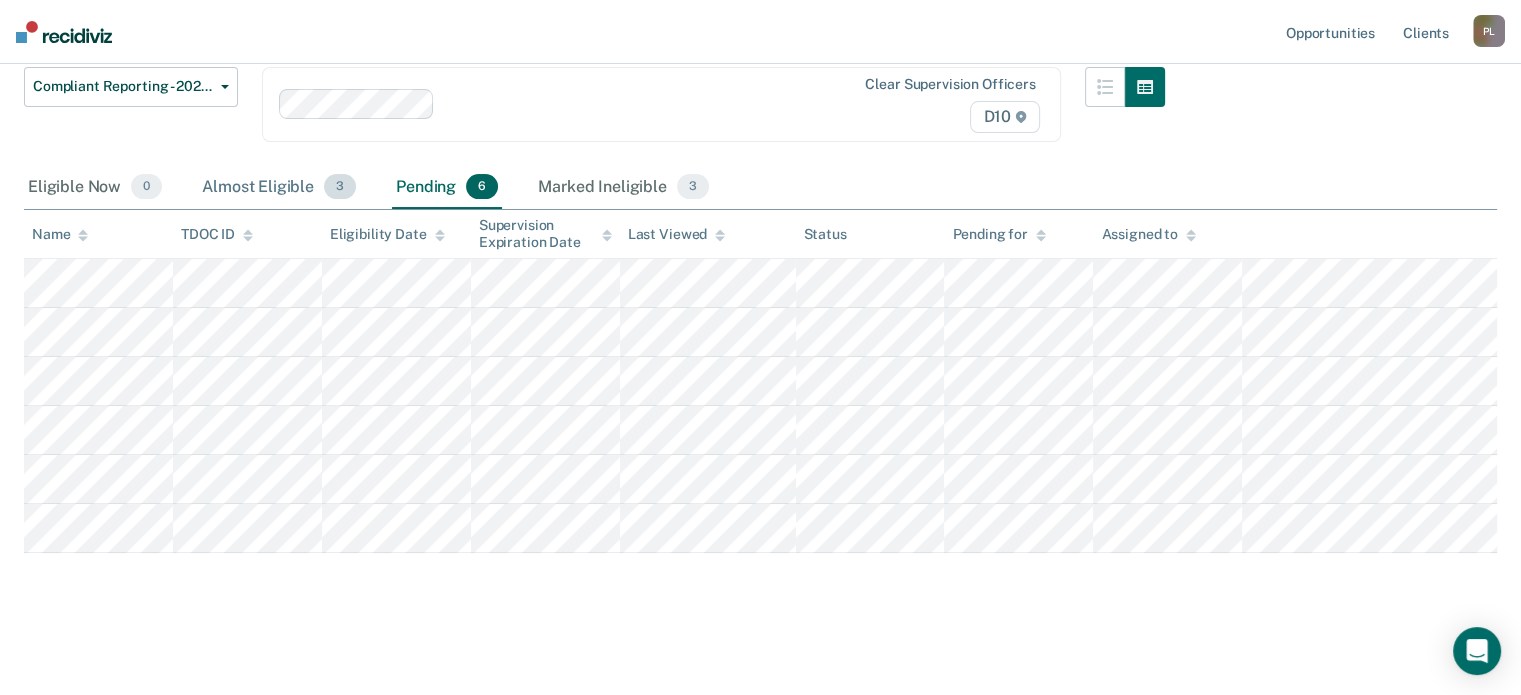 click on "Almost Eligible 3" at bounding box center [279, 188] 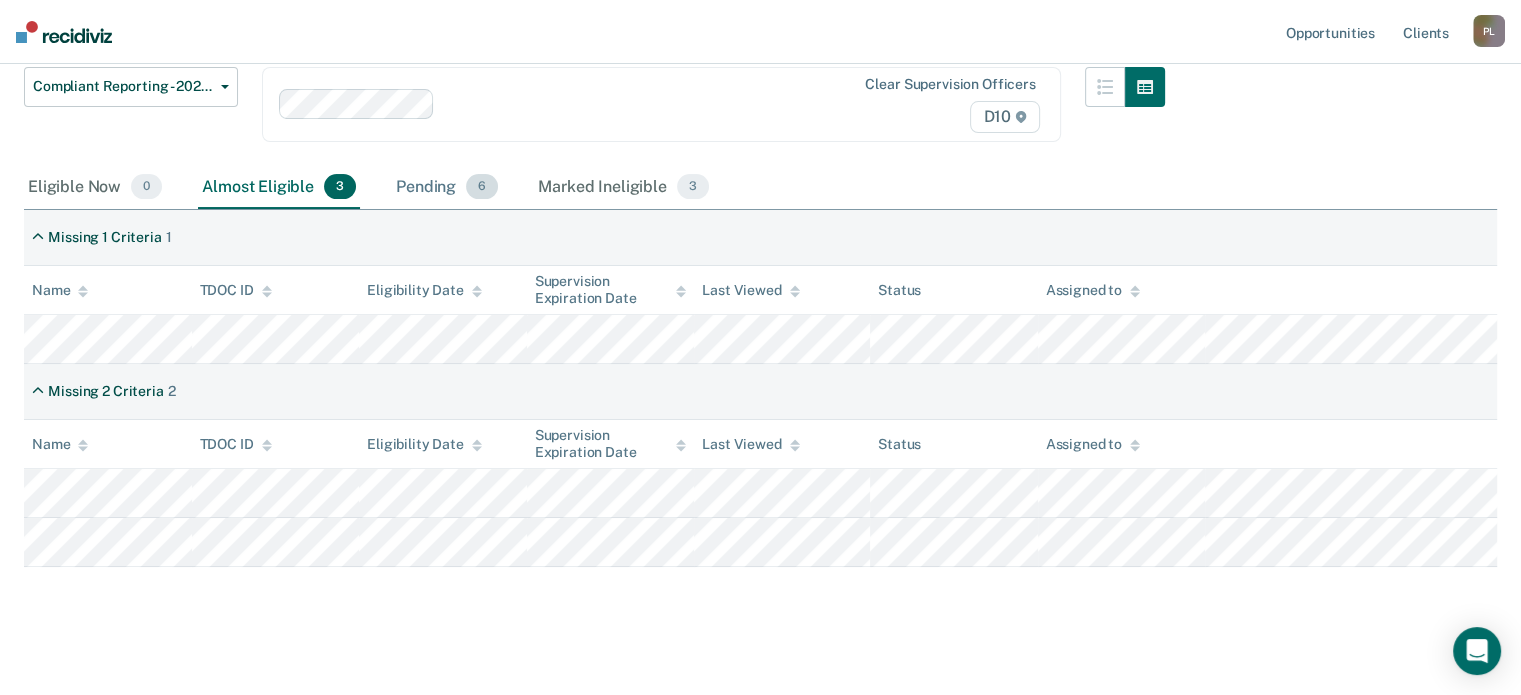 drag, startPoint x: 477, startPoint y: 191, endPoint x: 466, endPoint y: 192, distance: 11.045361 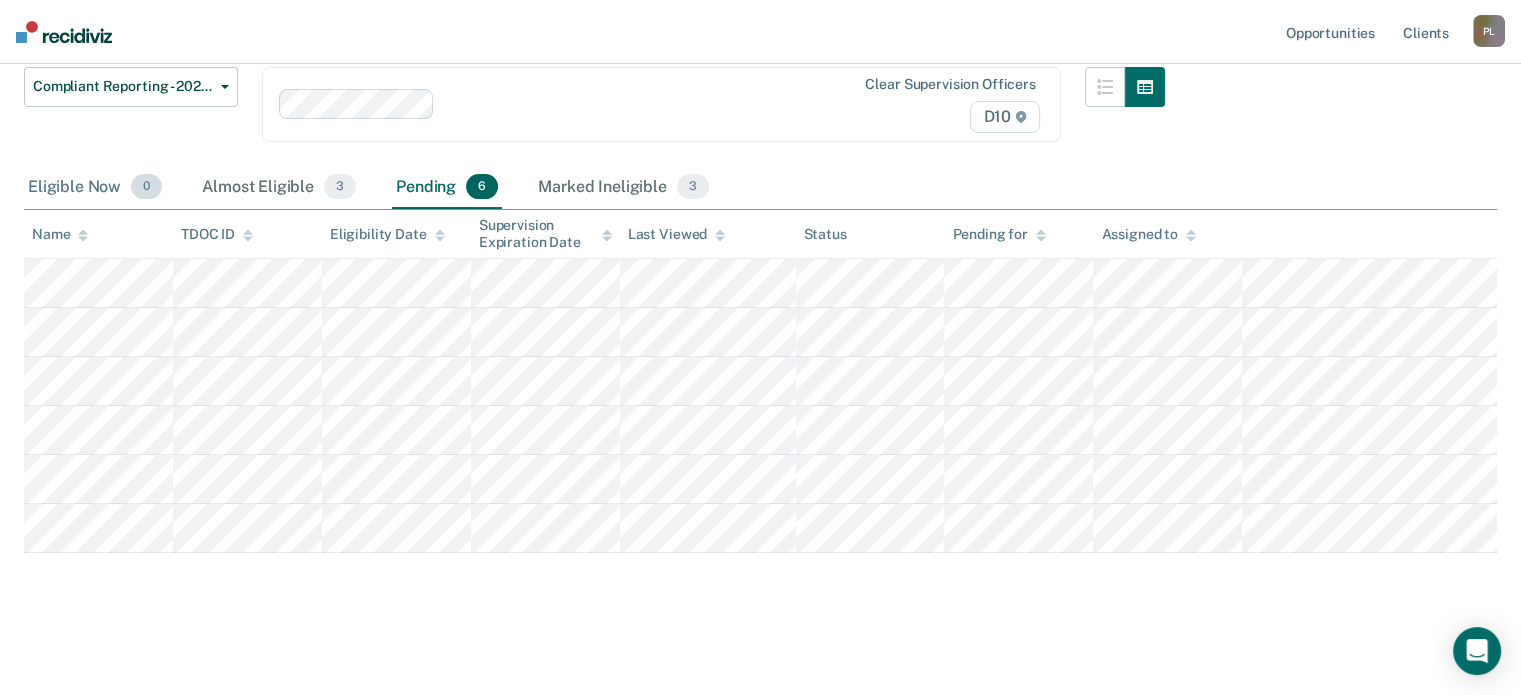 click on "Eligible Now 0" at bounding box center (95, 188) 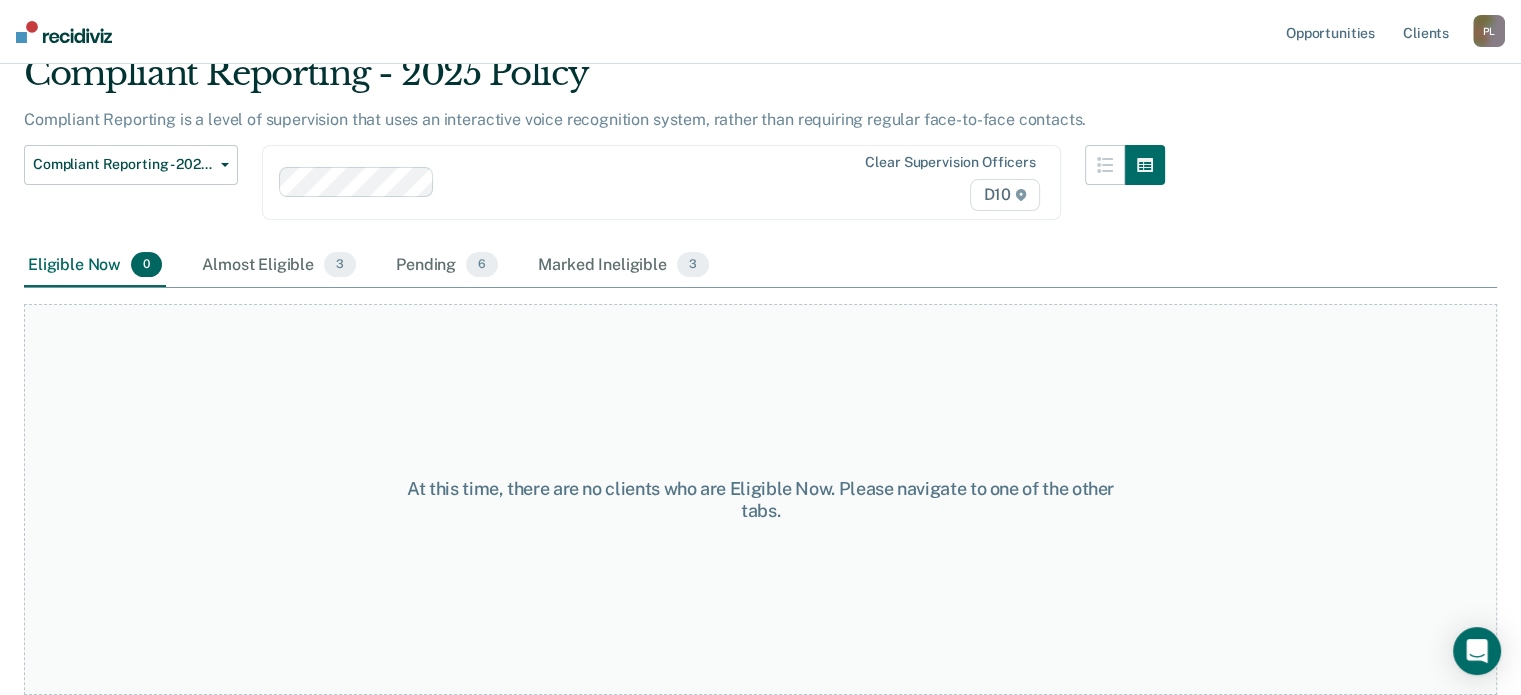 scroll, scrollTop: 83, scrollLeft: 0, axis: vertical 